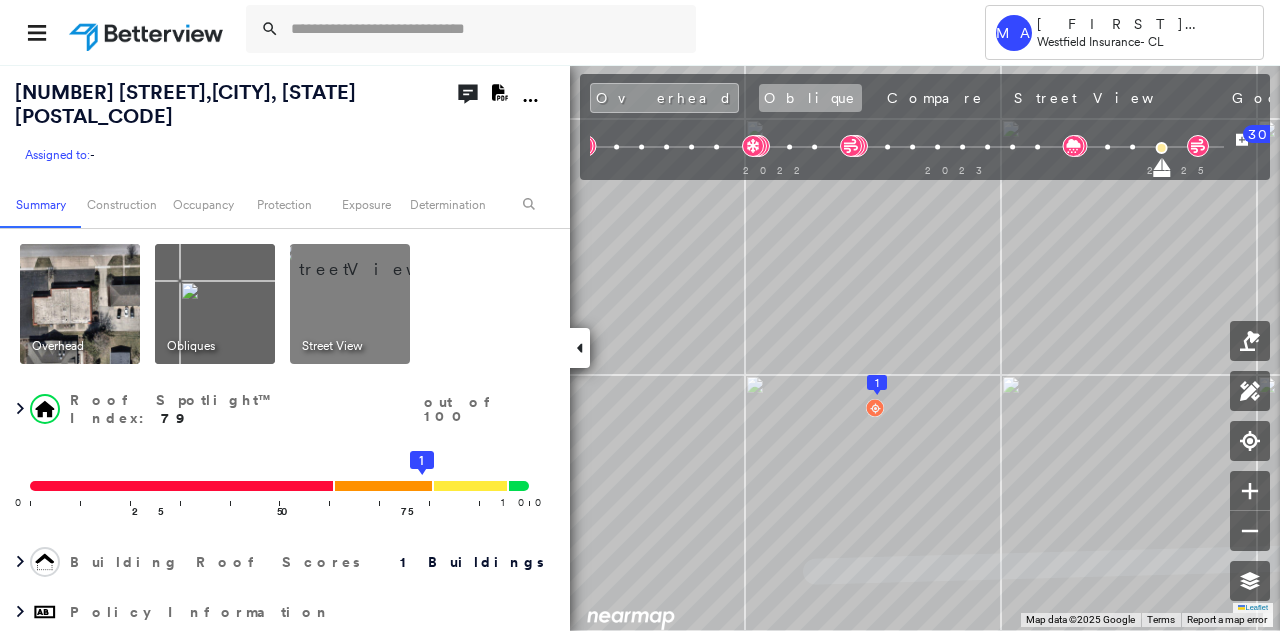 scroll, scrollTop: 0, scrollLeft: 0, axis: both 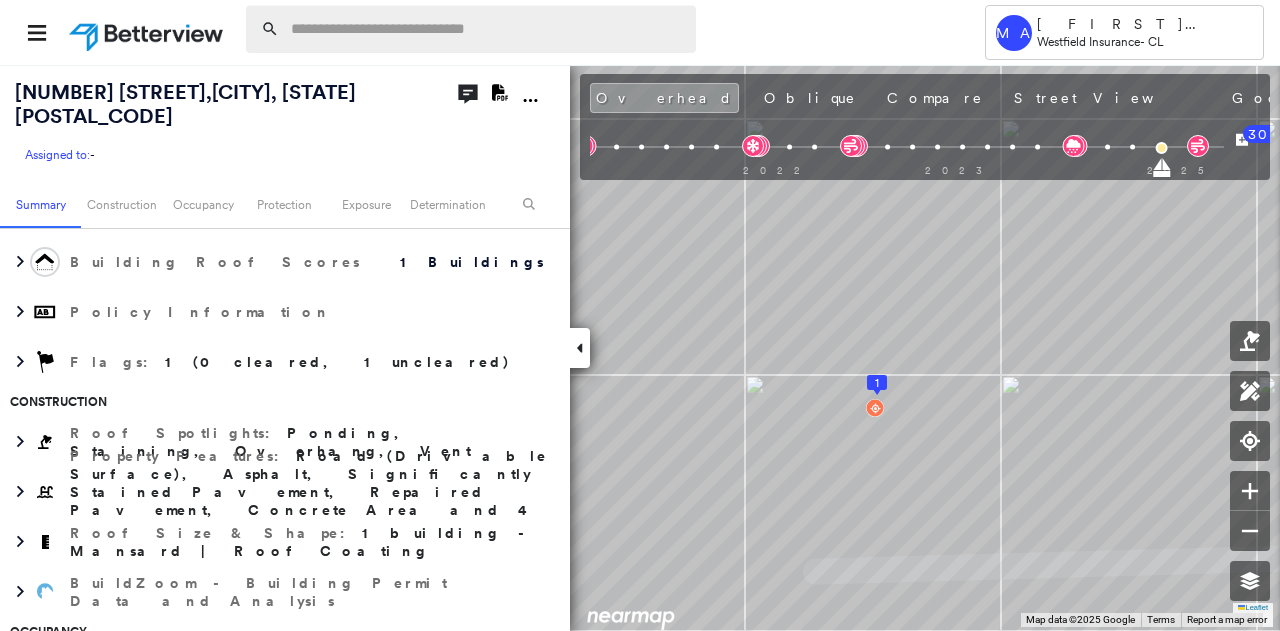 click at bounding box center (487, 29) 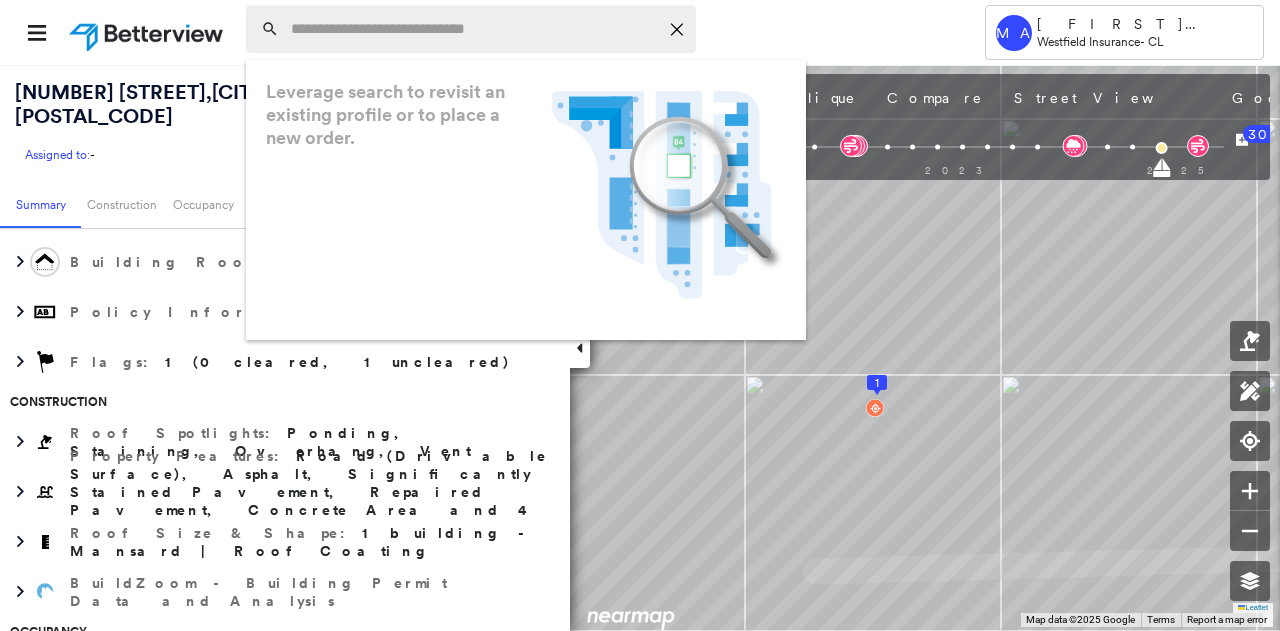 paste on "**********" 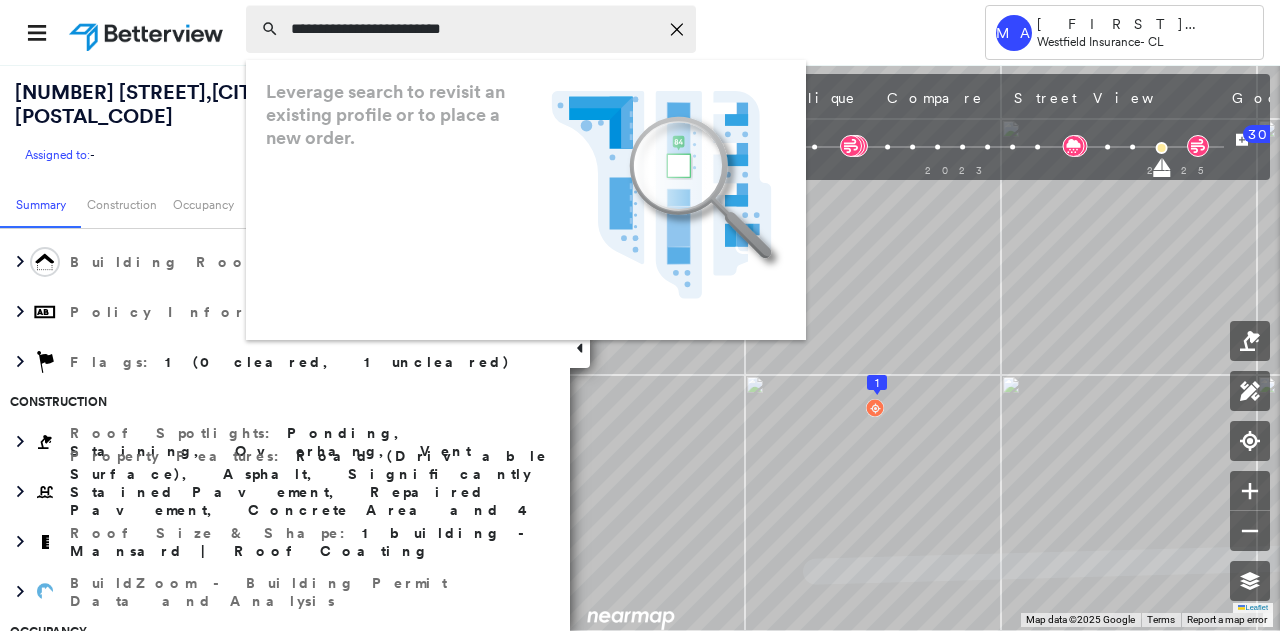 type on "**********" 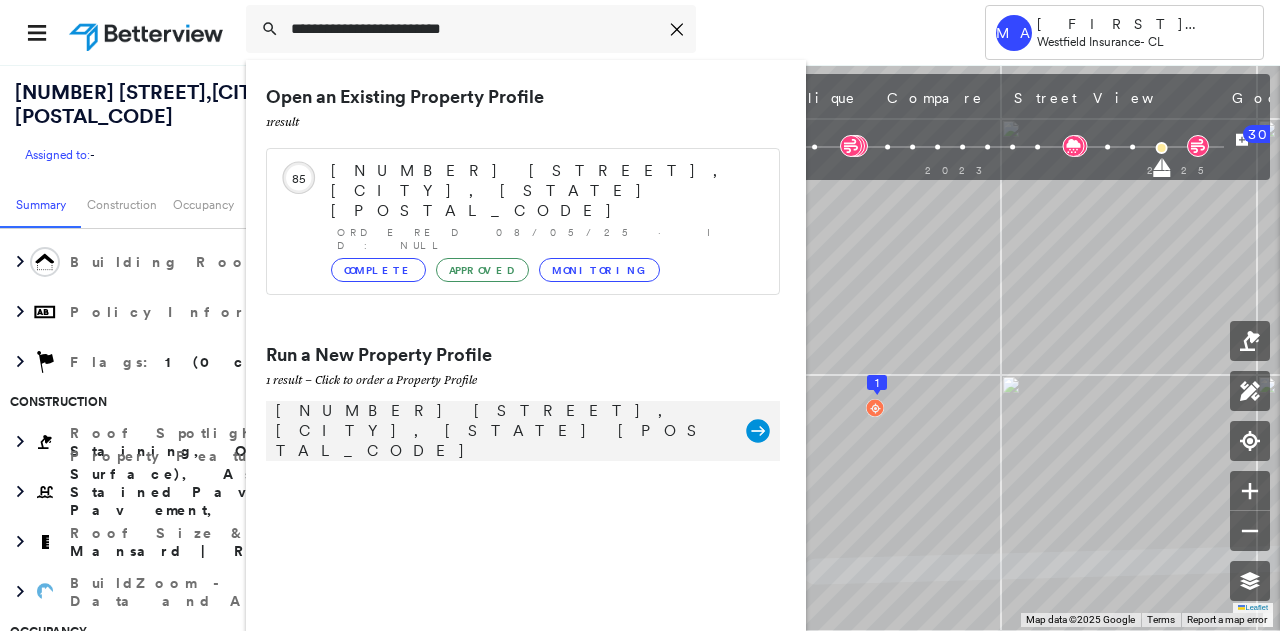 click on "[NUMBER] [STREET], [CITY], [STATE] [POSTAL_CODE] Group Created with Sketch." at bounding box center [523, 431] 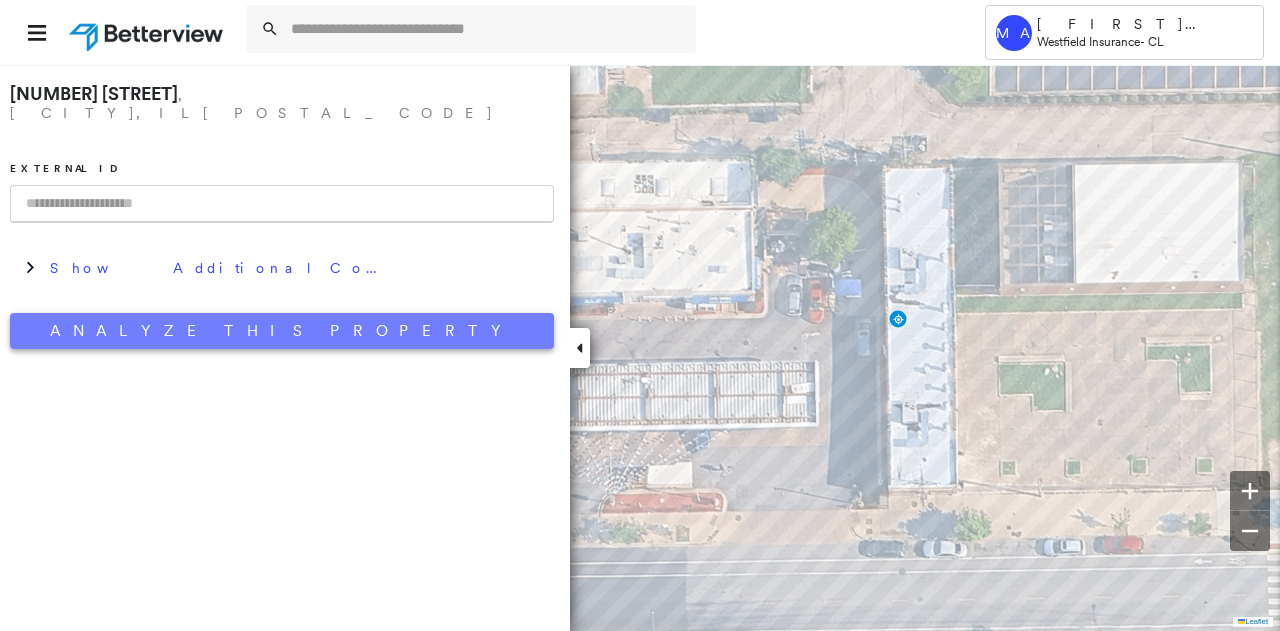 click on "Analyze This Property" at bounding box center (282, 331) 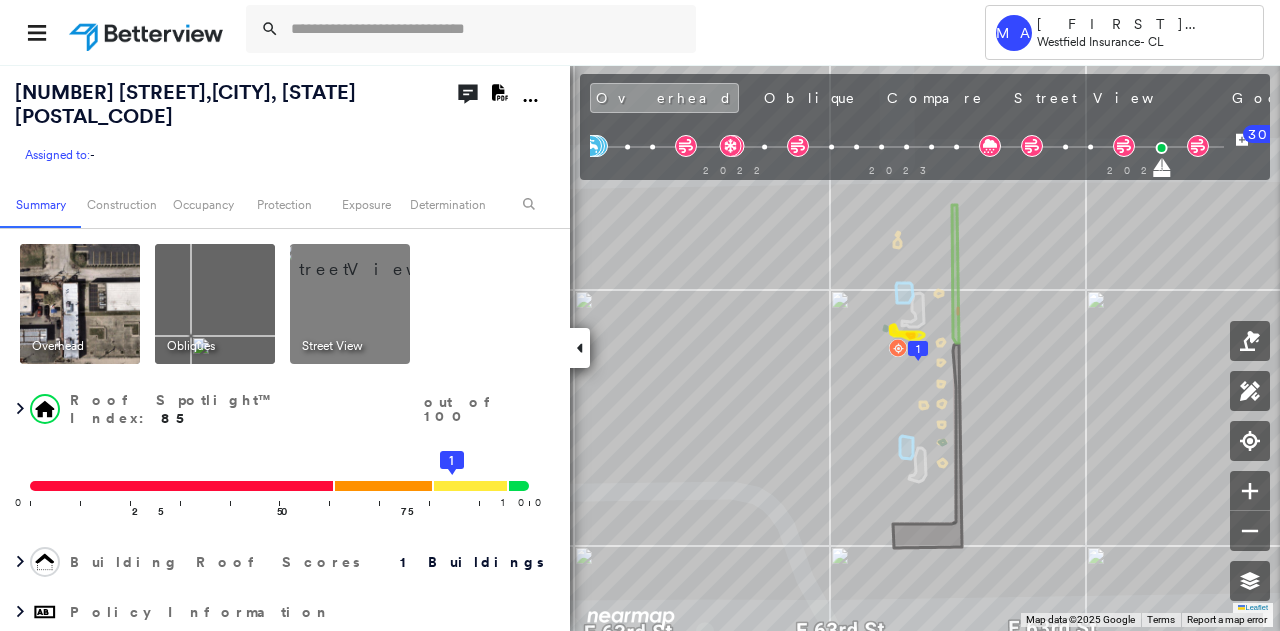 click on "Assigned to:  -" at bounding box center [215, 155] 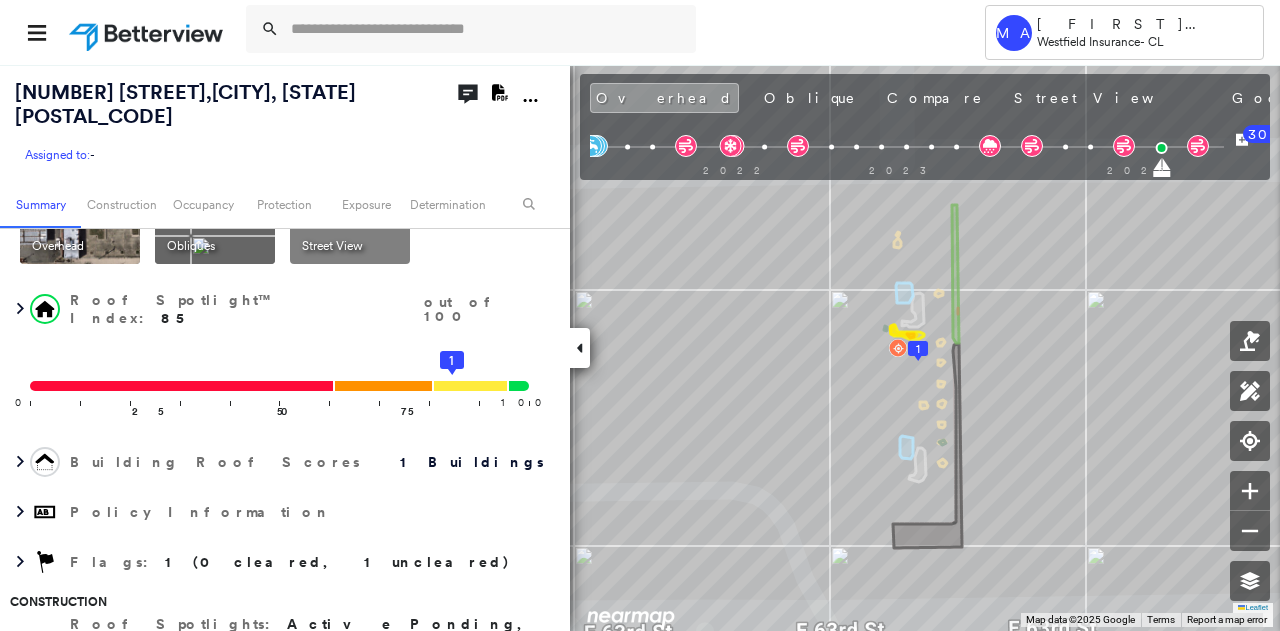 scroll, scrollTop: 200, scrollLeft: 0, axis: vertical 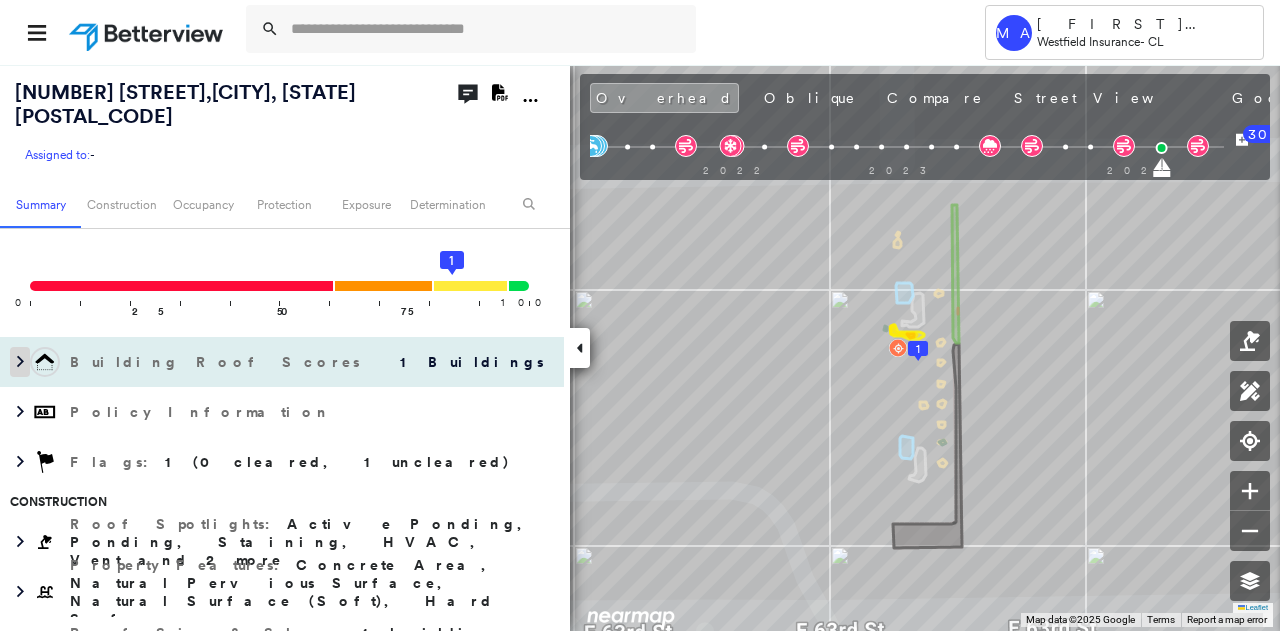 click 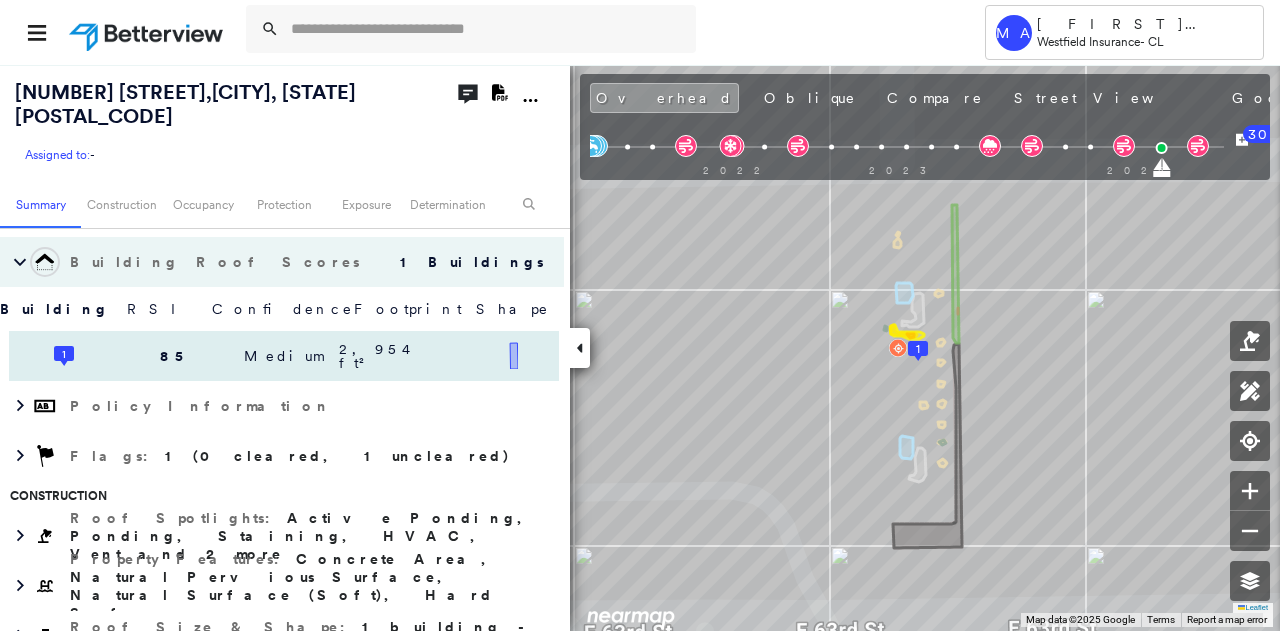 scroll, scrollTop: 400, scrollLeft: 0, axis: vertical 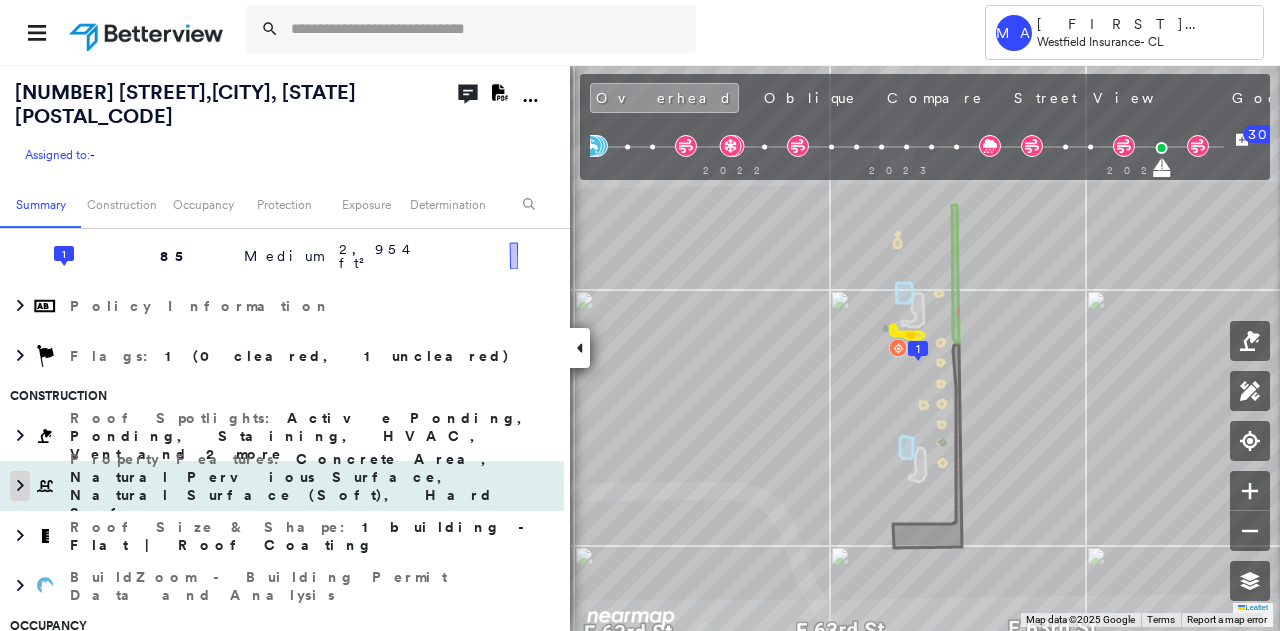 click 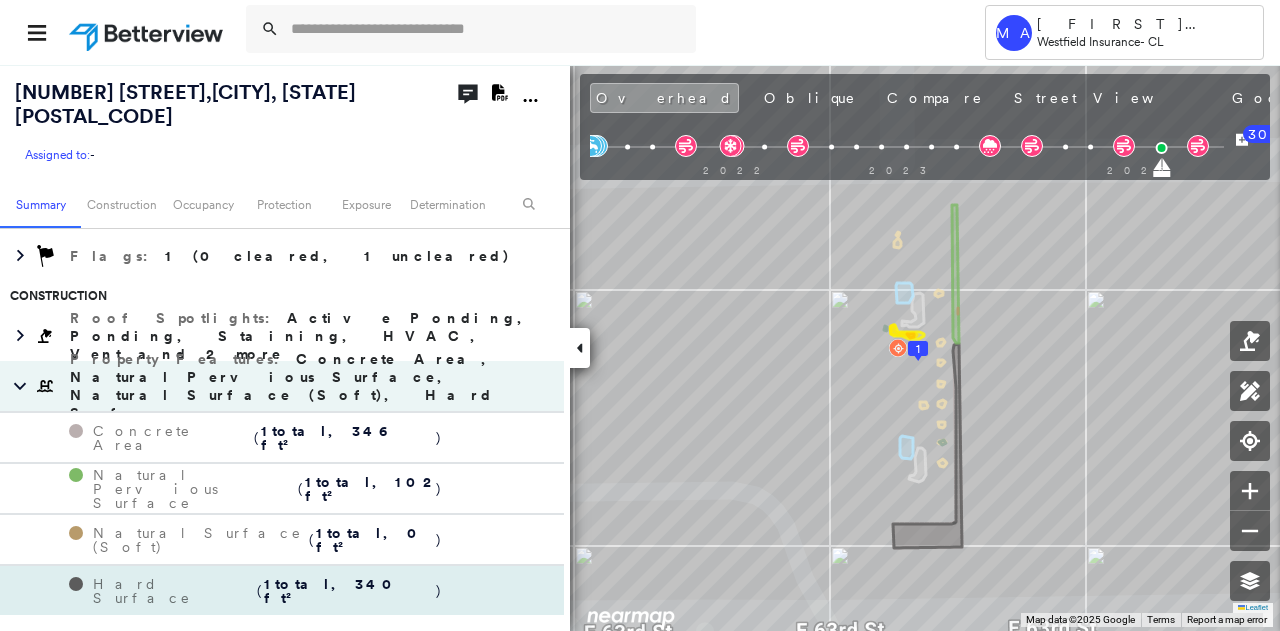 scroll, scrollTop: 600, scrollLeft: 0, axis: vertical 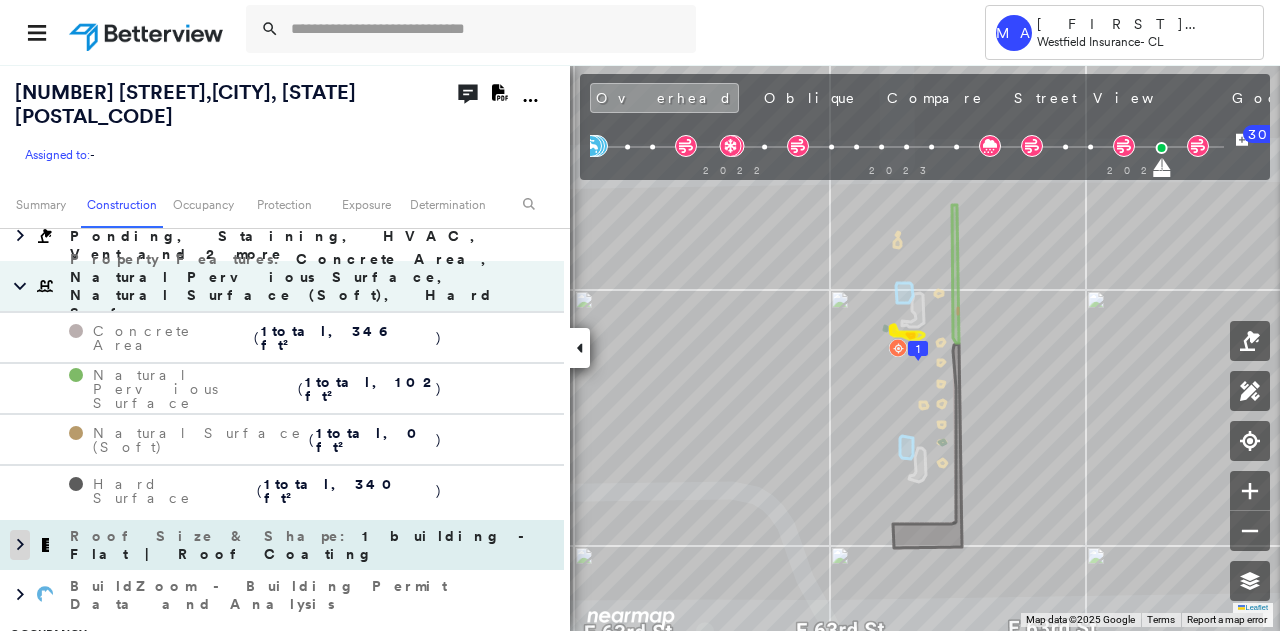 click at bounding box center [20, 545] 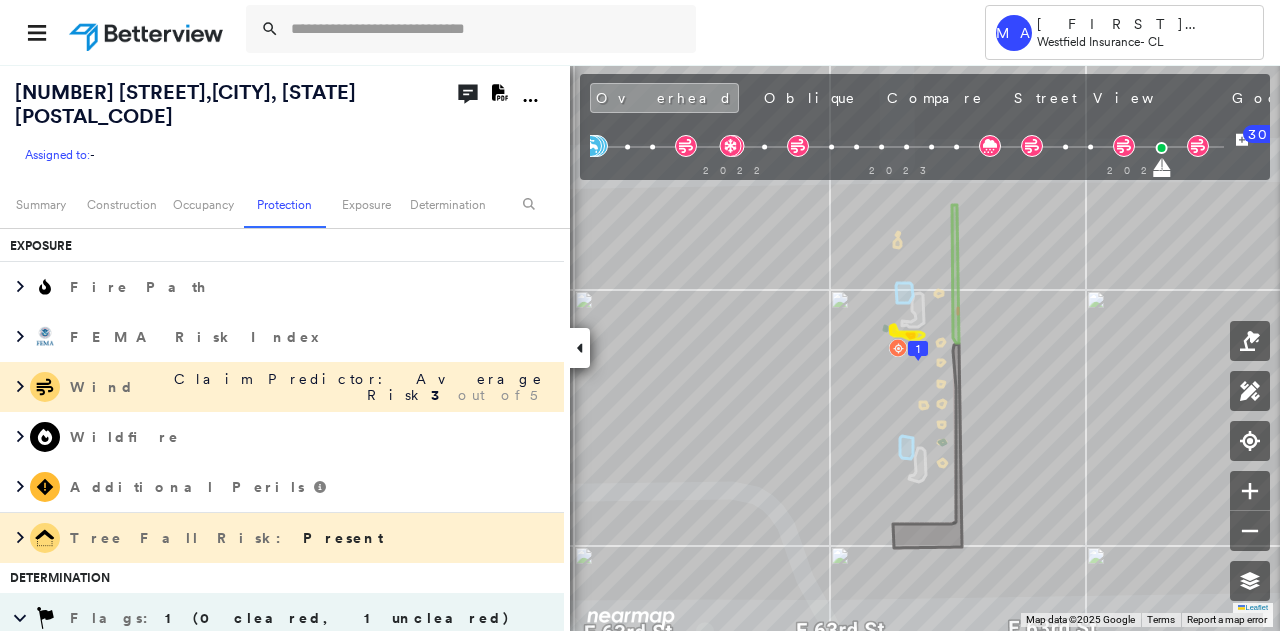 scroll, scrollTop: 1400, scrollLeft: 0, axis: vertical 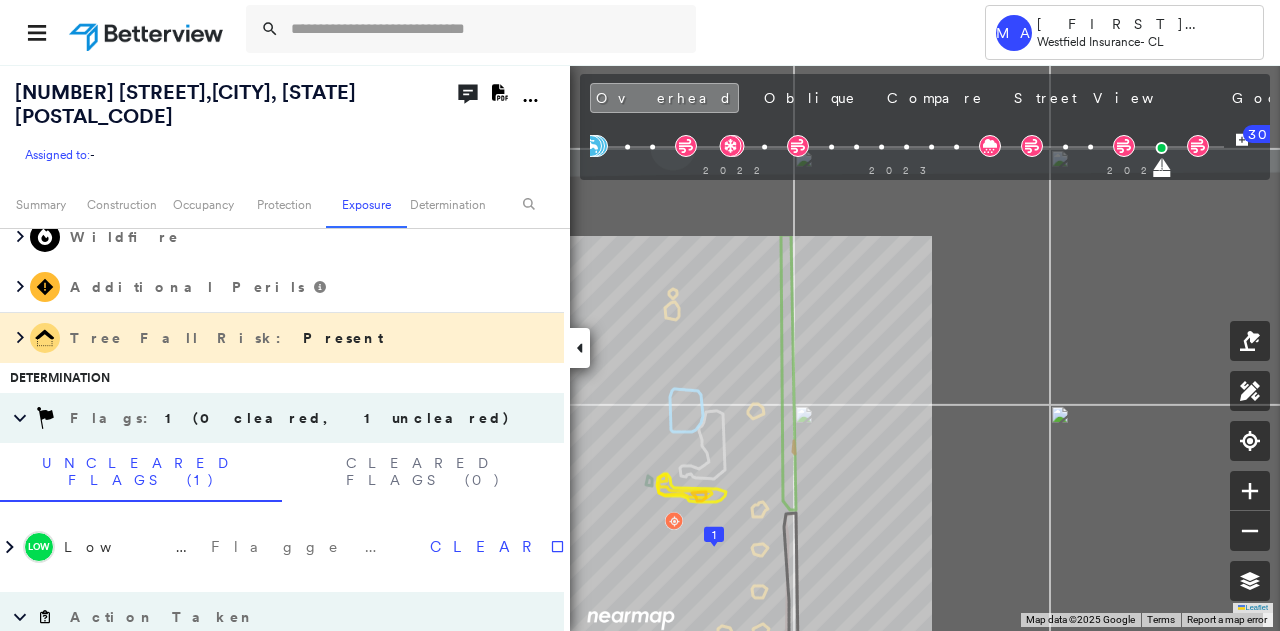 click on "[NUMBER] [STREET] ,  [CITY], [STATE] [POSTAL_CODE] Assigned to:  - Assigned to:  - Assigned to:  - Open Comments Download PDF Report Summary Construction Occupancy Protection Exposure Determination Overhead Obliques Street View Roof Spotlight™ Index :  85 out of 100 0 100 25 50 75 1 Building Roof Scores 1 Buildings Building RSI Confidence Footprint Shape 1 85 Medium 2,954 ft² Shape: Parapet Ratio: 9% Flat Ratio: 95% Material: Roof Coating Ratio: 89% Slope: 3  degrees    (Flat) Height: 17  (1 Story) Square Footage: 2,954 ft² Ponding Moderate  ( <1%,  11 ft² ) Staining Minor  ( <1%,  29 ft² ) Policy Information Flags :  1 (0 cleared, 1 uncleared) Construction Roof Spotlights :  Active Ponding, Ponding, Staining, HVAC, Vent and 2 more Property Features :  Concrete Area, Natural Pervious Surface, Natural Surface (Soft), Hard Surface Concrete Area ( 1  total, 346 ft² ) Natural Pervious Surface ( 1  total, 102 ft² ) Natural Surface (Soft) ( 1  total, 0 ft² ) Hard Surface ( 1  total, 340 ft² ) Roof Size <0xC2><0xA0>& Shape :  RSI ft" at bounding box center [640, 347] 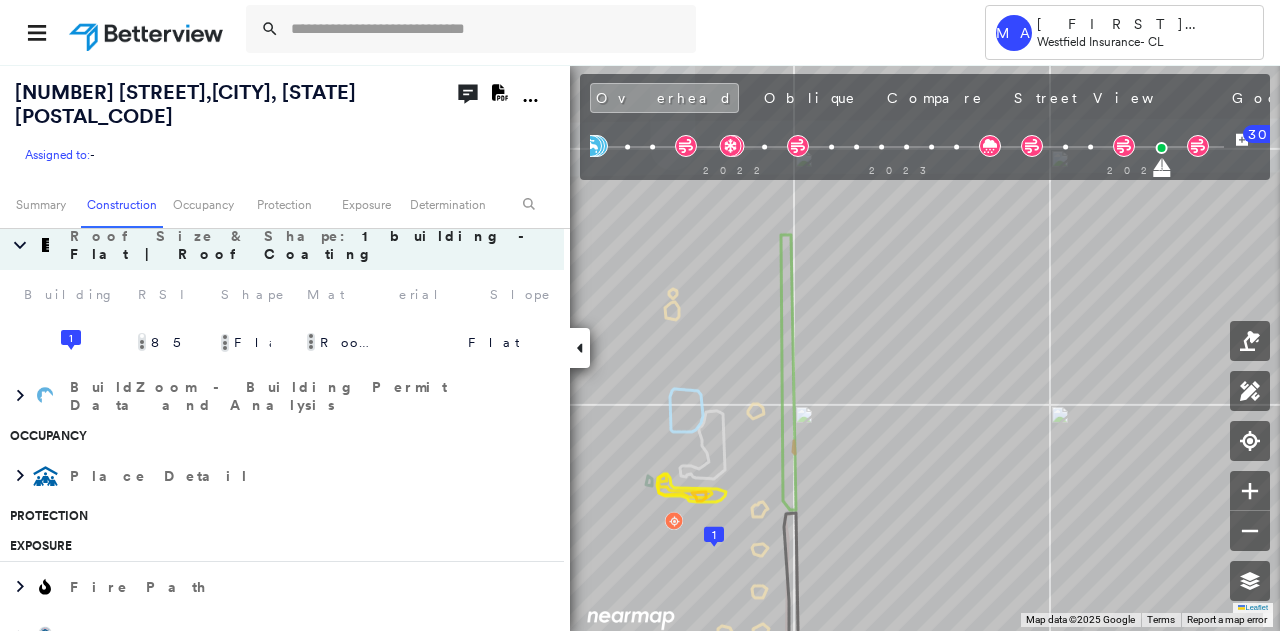 scroll, scrollTop: 800, scrollLeft: 0, axis: vertical 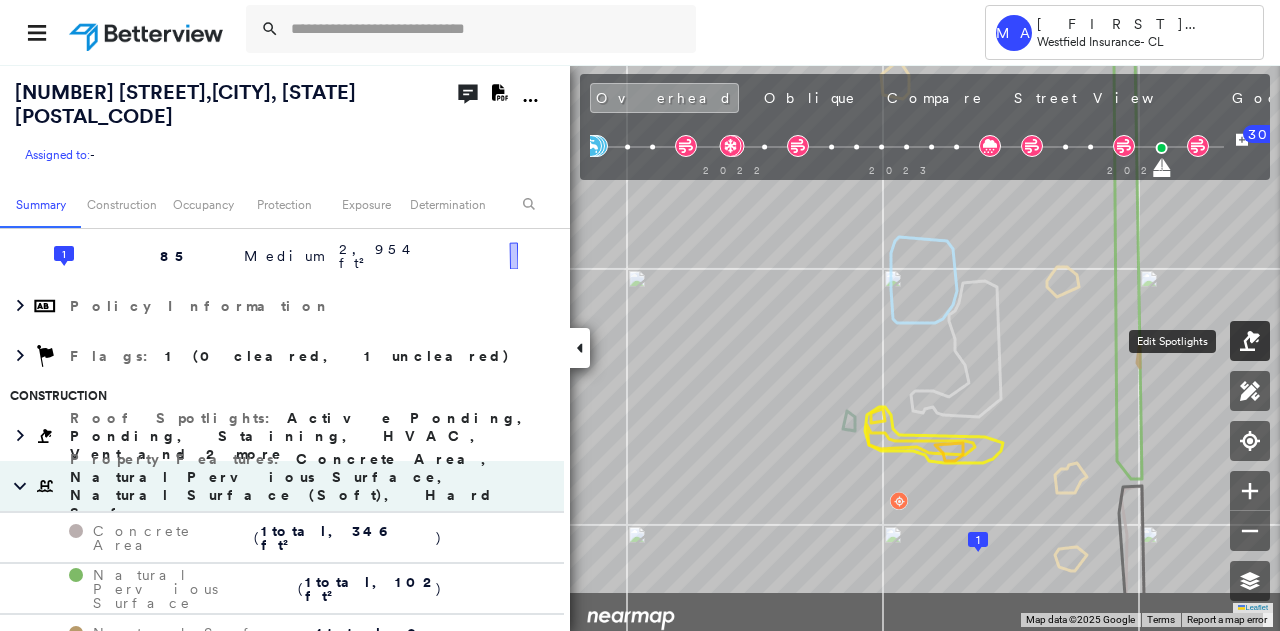 click on "[NUMBER] [STREET] ,  [CITY], [STATE] [POSTAL_CODE] Assigned to:  - Assigned to:  - Assigned to:  - Open Comments Download PDF Report Summary Construction Occupancy Protection Exposure Determination Overhead Obliques Street View Roof Spotlight™ Index :  85 out of 100 0 100 25 50 75 1 Building Roof Scores 1 Buildings Building RSI Confidence Footprint Shape 1 85 Medium 2,954 ft² Shape: Parapet Ratio: 9% Flat Ratio: 95% Material: Roof Coating Ratio: 89% Slope: 3  degrees    (Flat) Height: 17  (1 Story) Square Footage: 2,954 ft² Ponding Moderate  ( <1%,  11 ft² ) Staining Minor  ( <1%,  29 ft² ) Policy Information Flags :  1 (0 cleared, 1 uncleared) Construction Roof Spotlights :  Active Ponding, Ponding, Staining, HVAC, Vent and 2 more Property Features :  Concrete Area, Natural Pervious Surface, Natural Surface (Soft), Hard Surface Concrete Area ( 1  total, 346 ft² ) Natural Pervious Surface ( 1  total, 102 ft² ) Natural Surface (Soft) ( 1  total, 0 ft² ) Hard Surface ( 1  total, 340 ft² ) Roof Size <0xC2><0xA0>& Shape :  RSI ft" at bounding box center (640, 347) 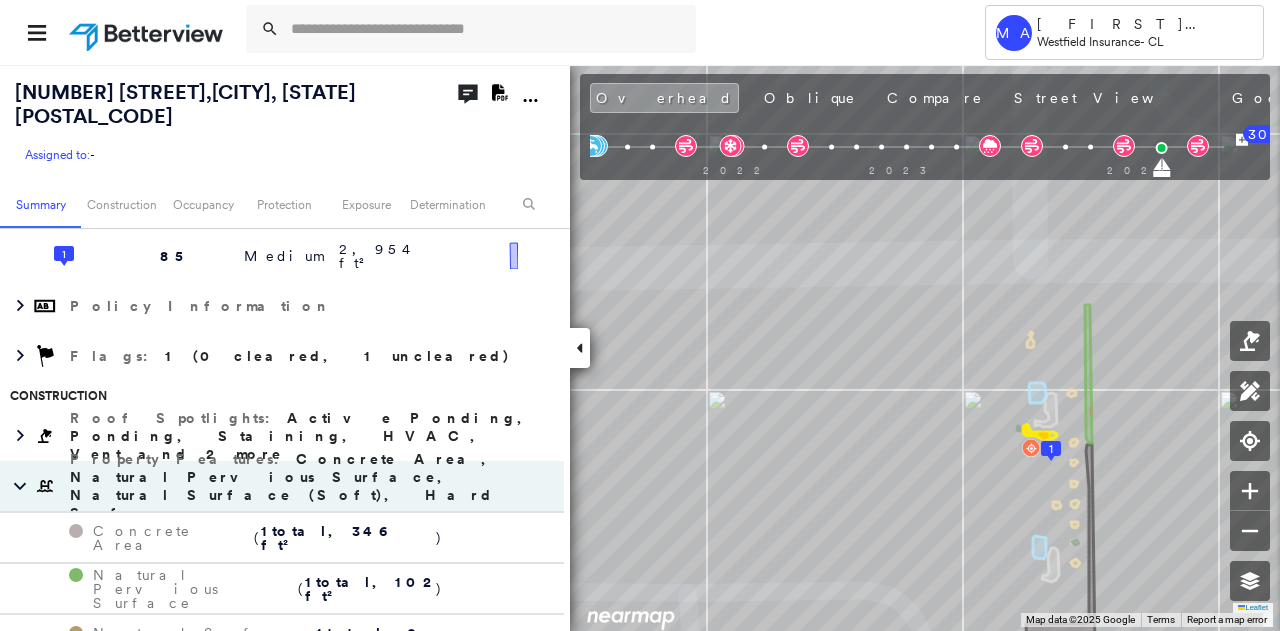 scroll, scrollTop: 0, scrollLeft: 0, axis: both 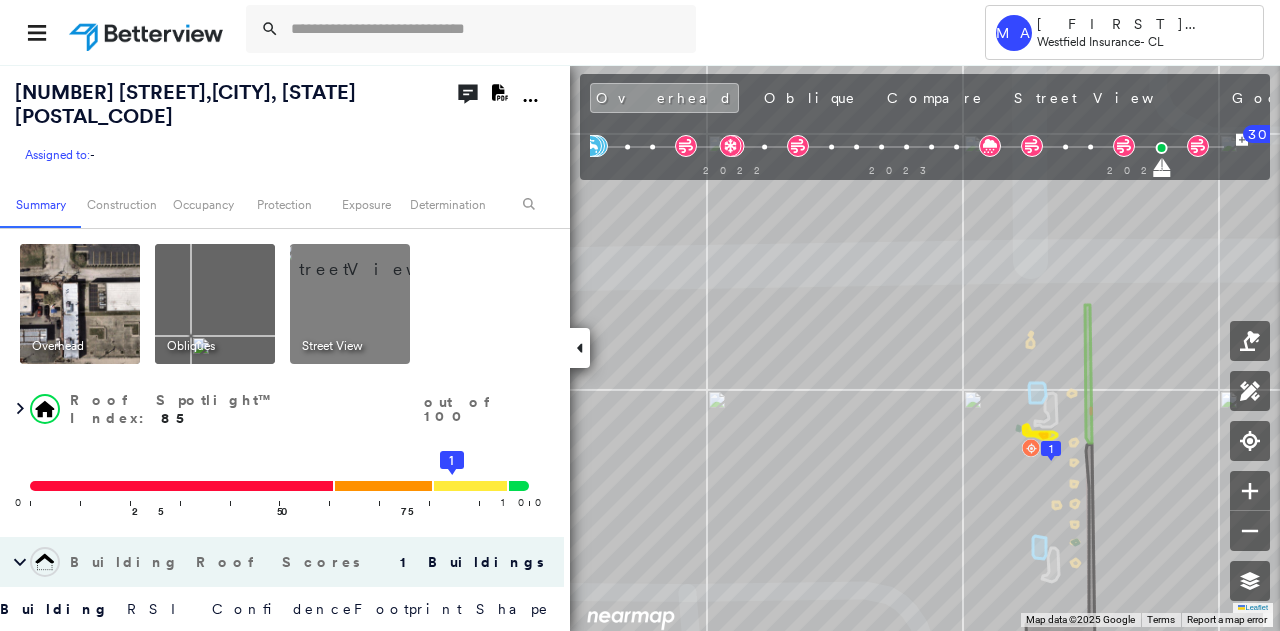 click on "[MONTH] [DAY], [YEAR]" at bounding box center [1652, 100] 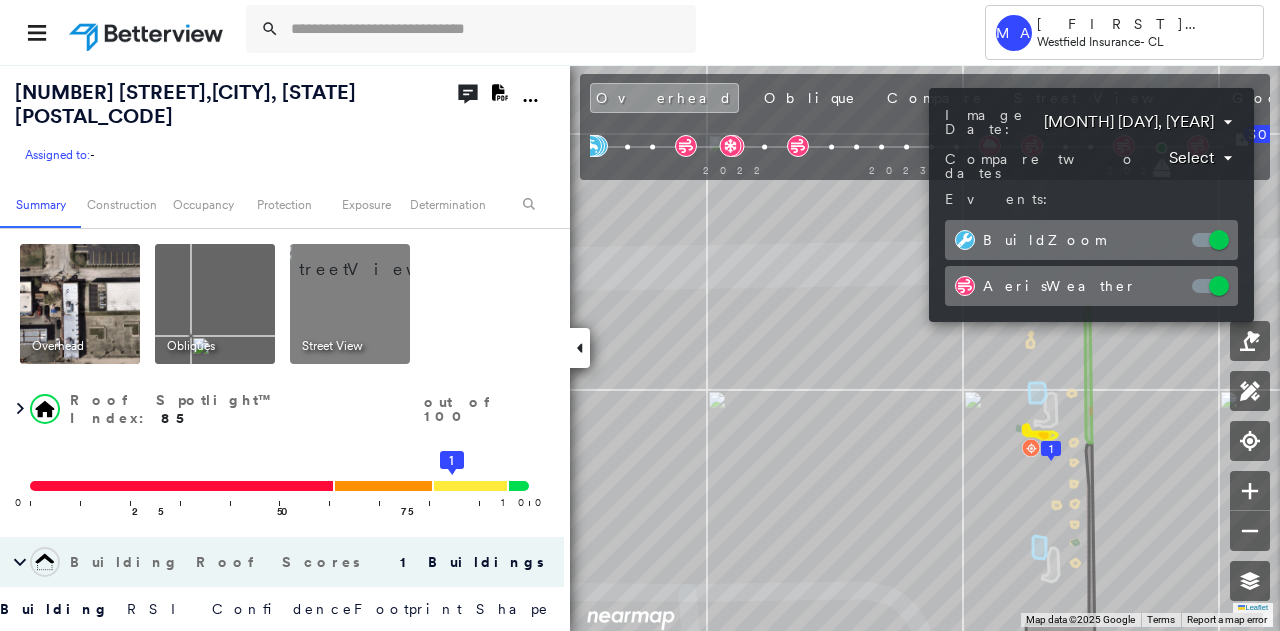 click at bounding box center (640, 315) 